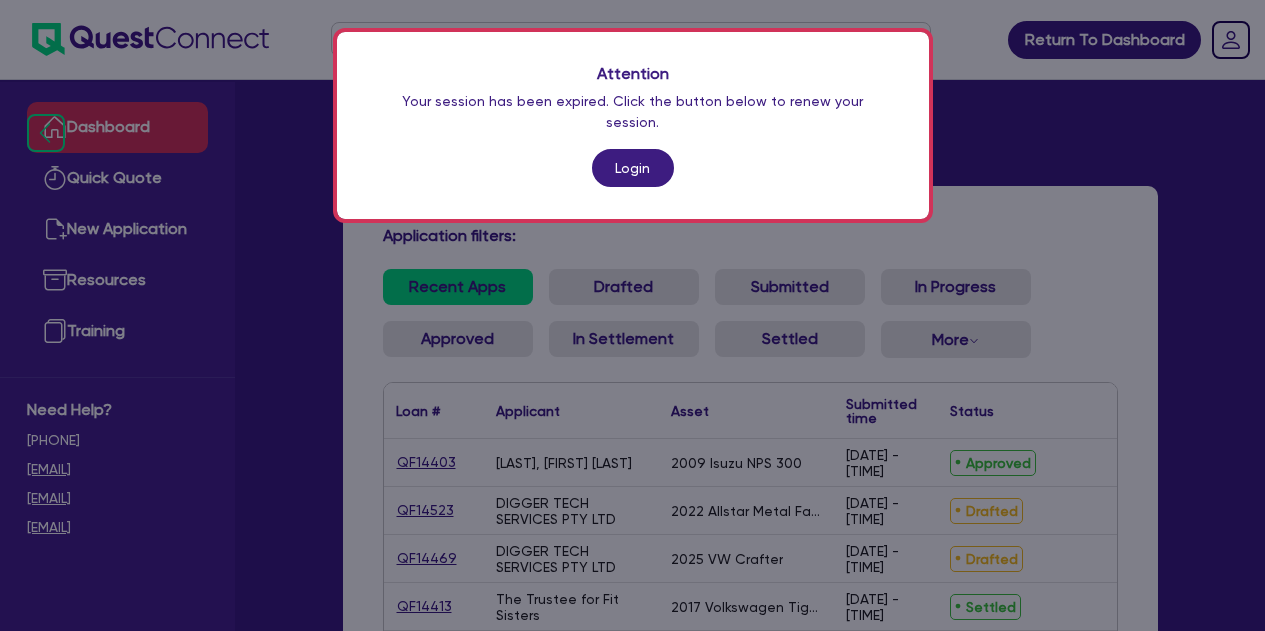 scroll, scrollTop: 271, scrollLeft: 0, axis: vertical 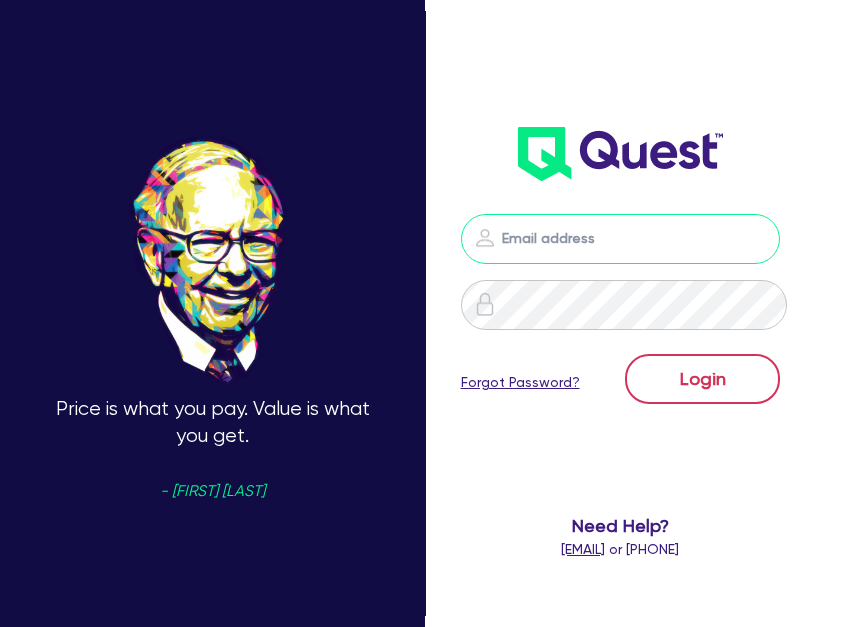 type on "[EMAIL]" 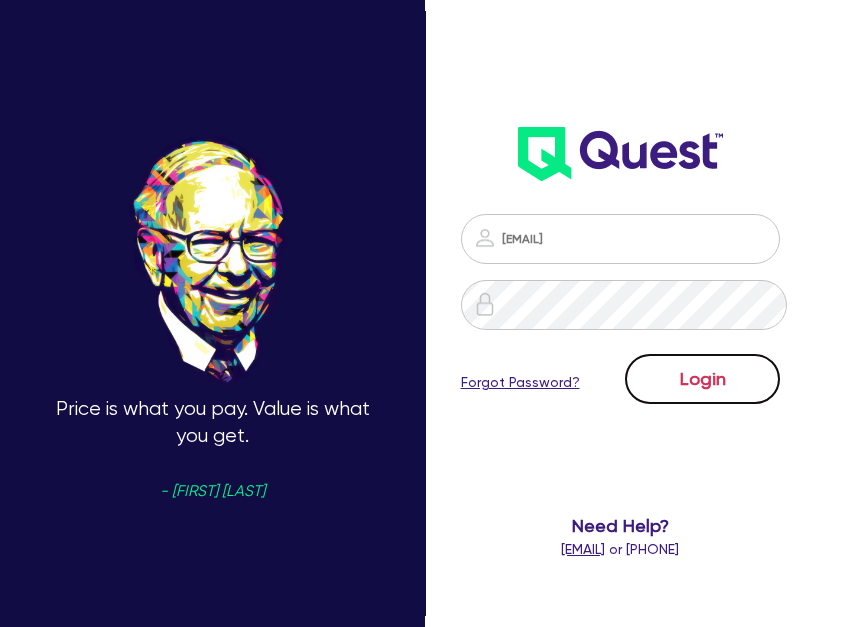 click on "Login" at bounding box center (702, 379) 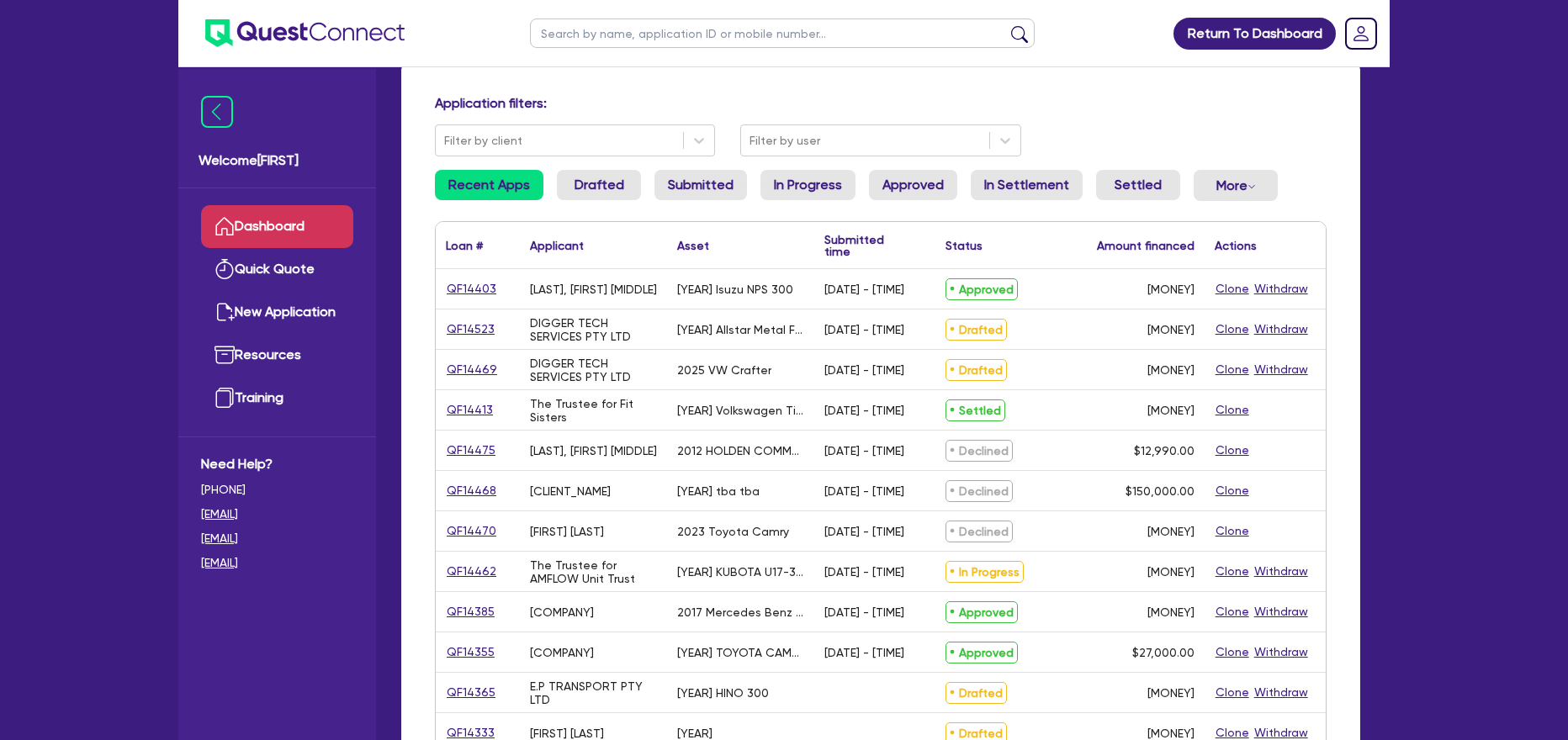 scroll, scrollTop: 146, scrollLeft: 0, axis: vertical 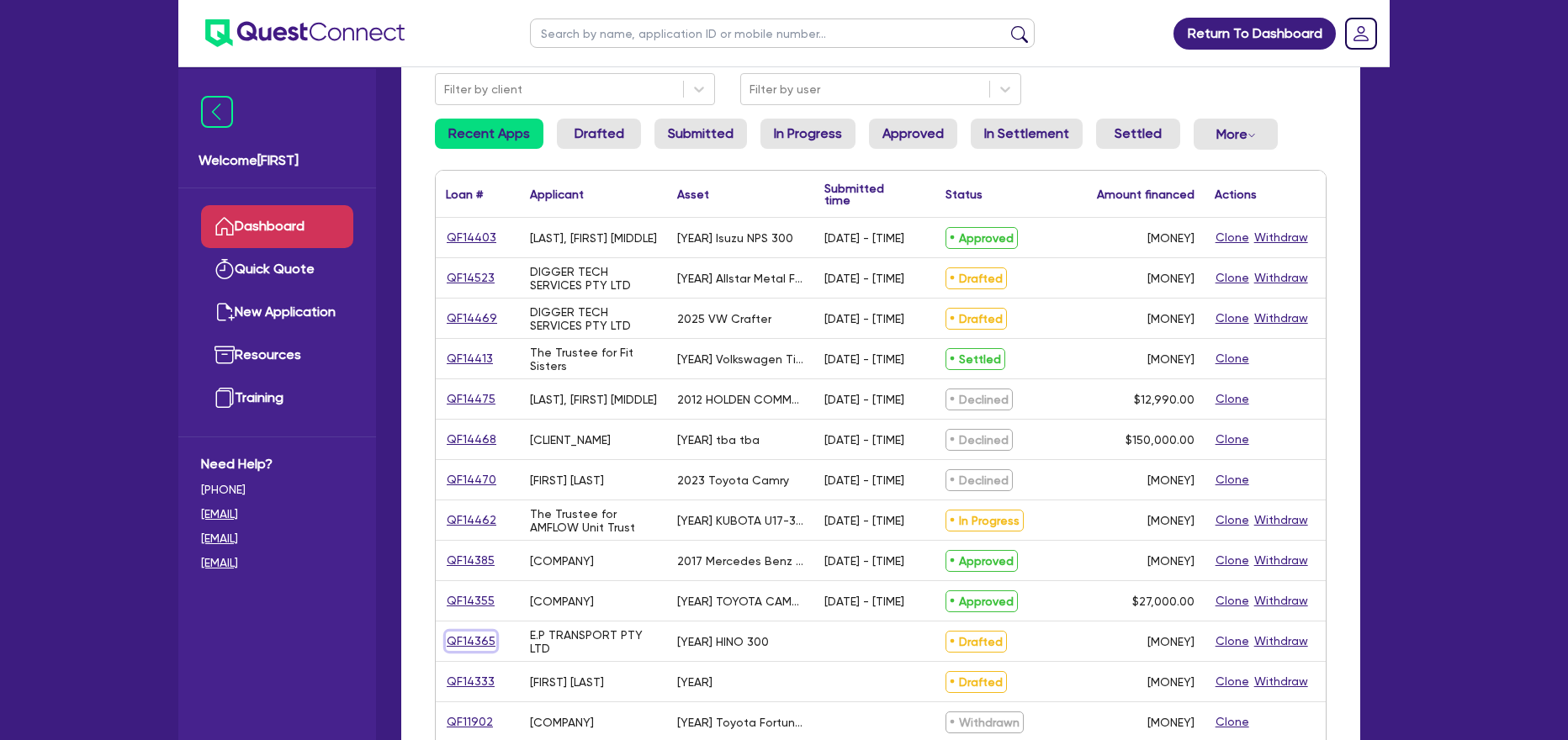 click on "QF14365" at bounding box center (471, 641) 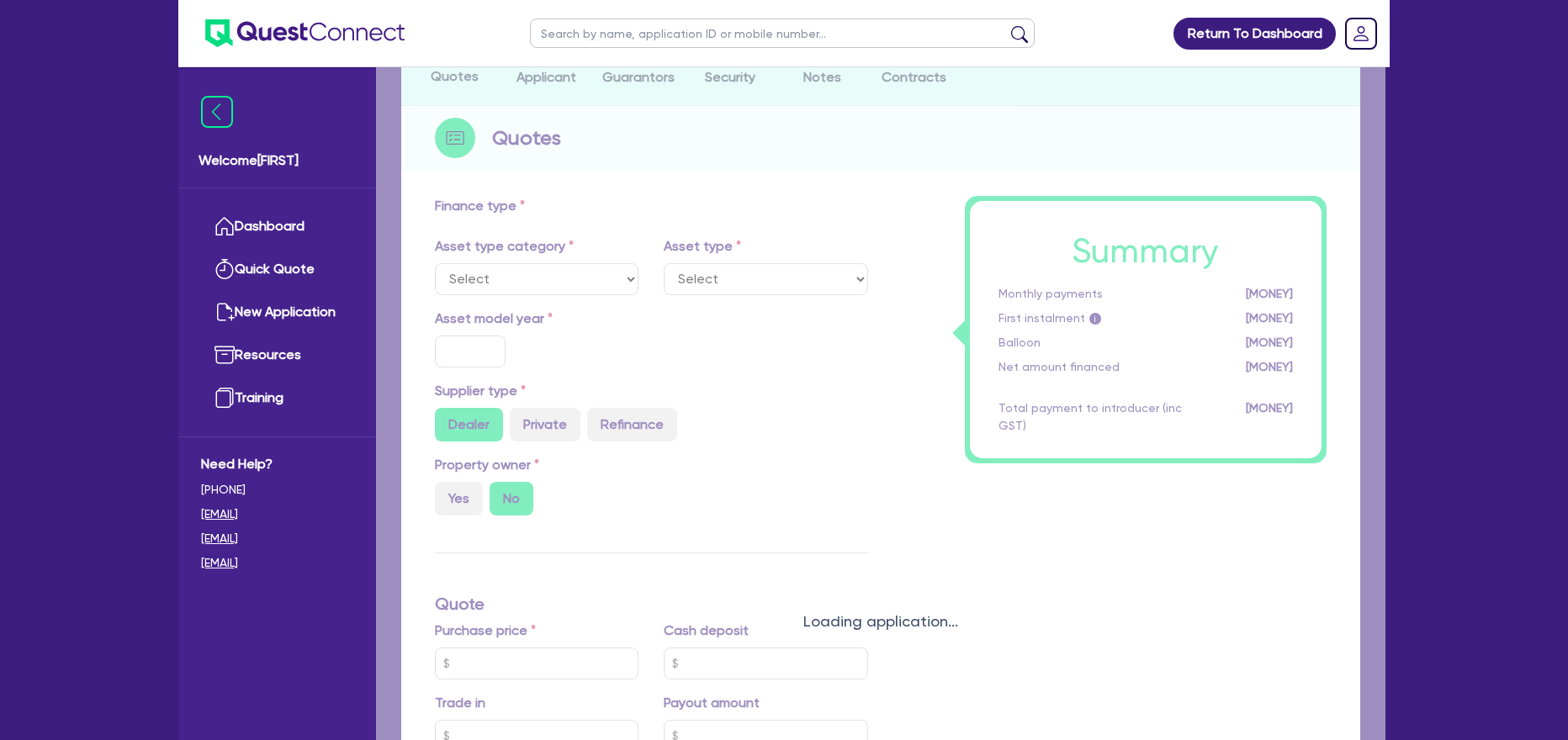 scroll, scrollTop: 0, scrollLeft: 0, axis: both 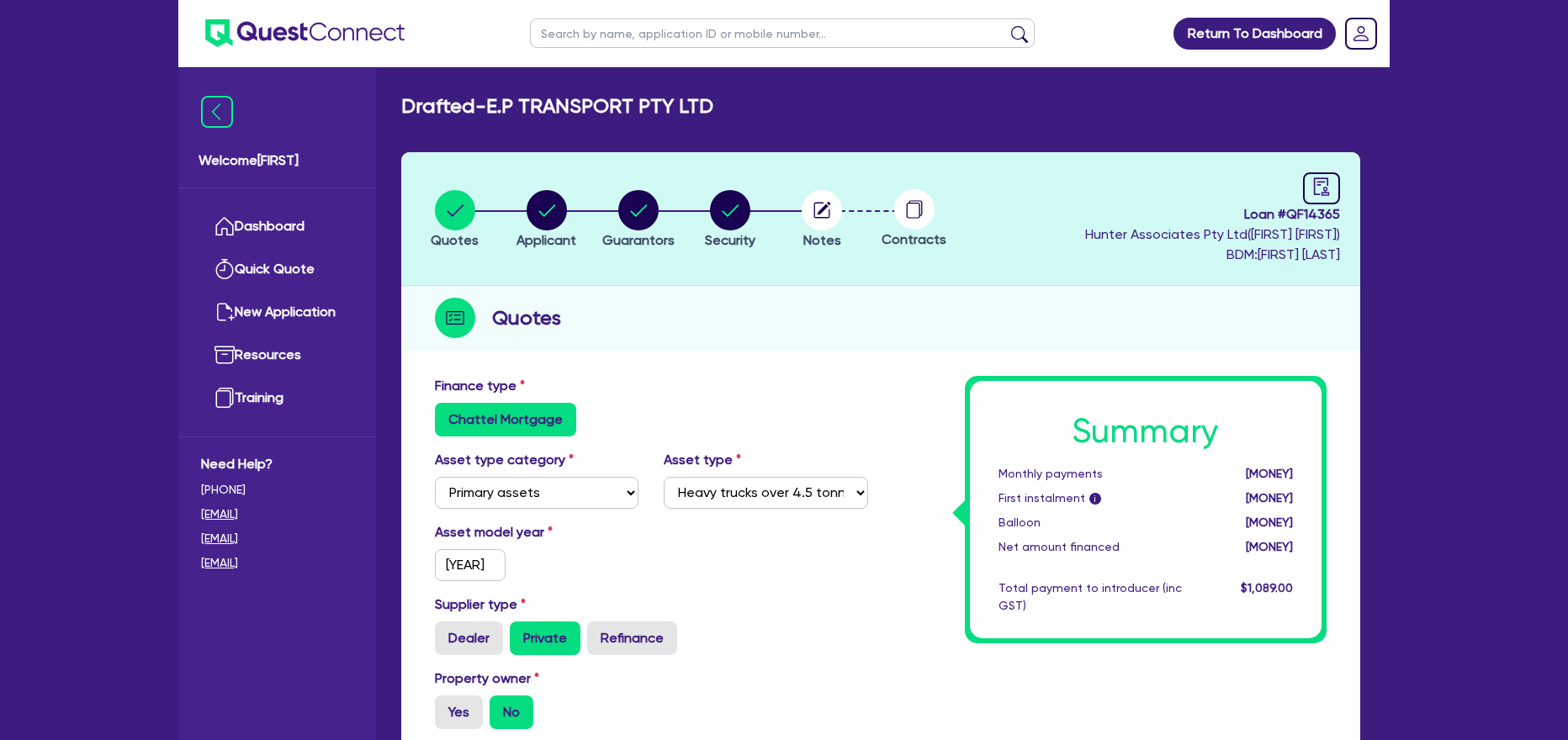 click on "Finance type Chattel Mortgage" at bounding box center [651, 406] 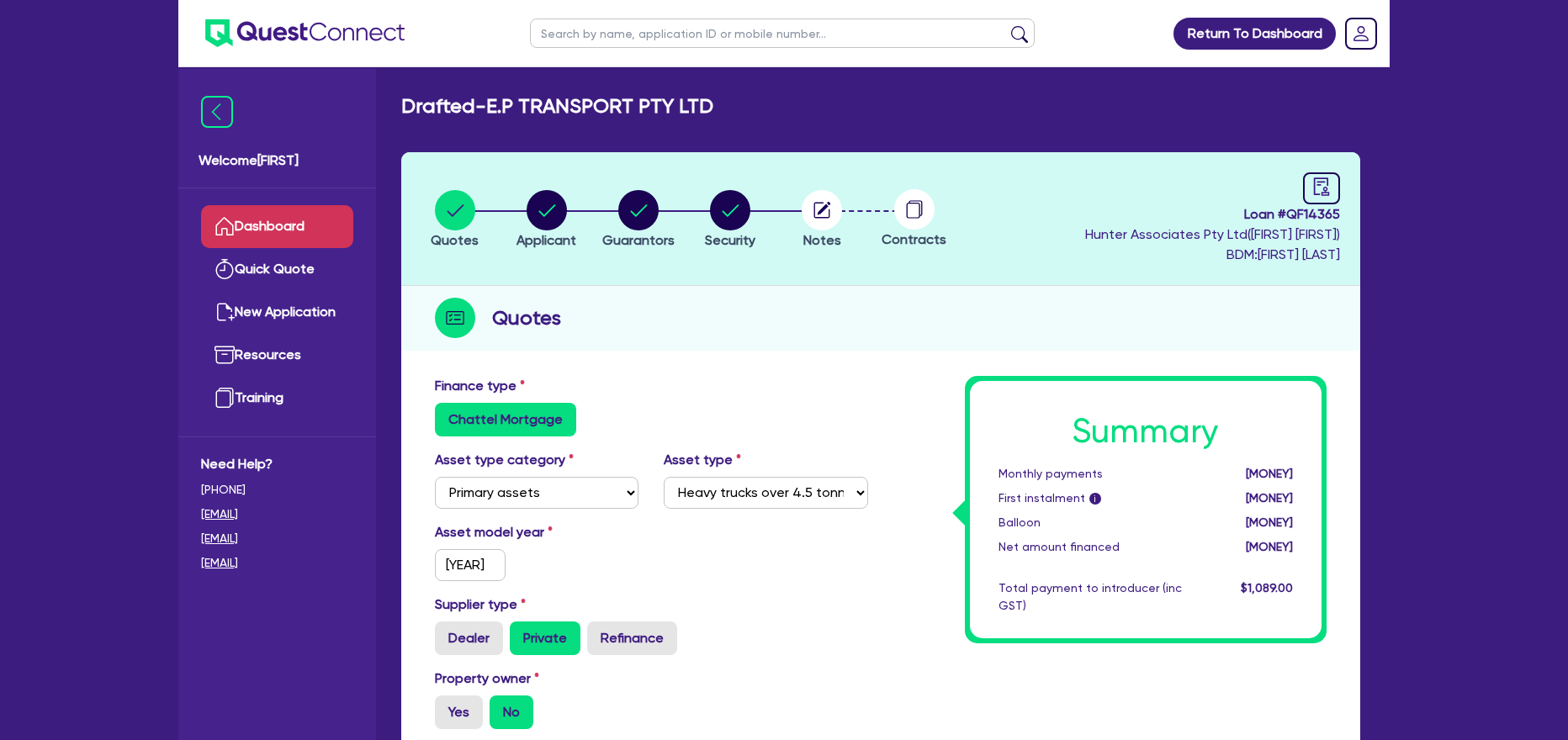 click on "Dashboard" at bounding box center [277, 226] 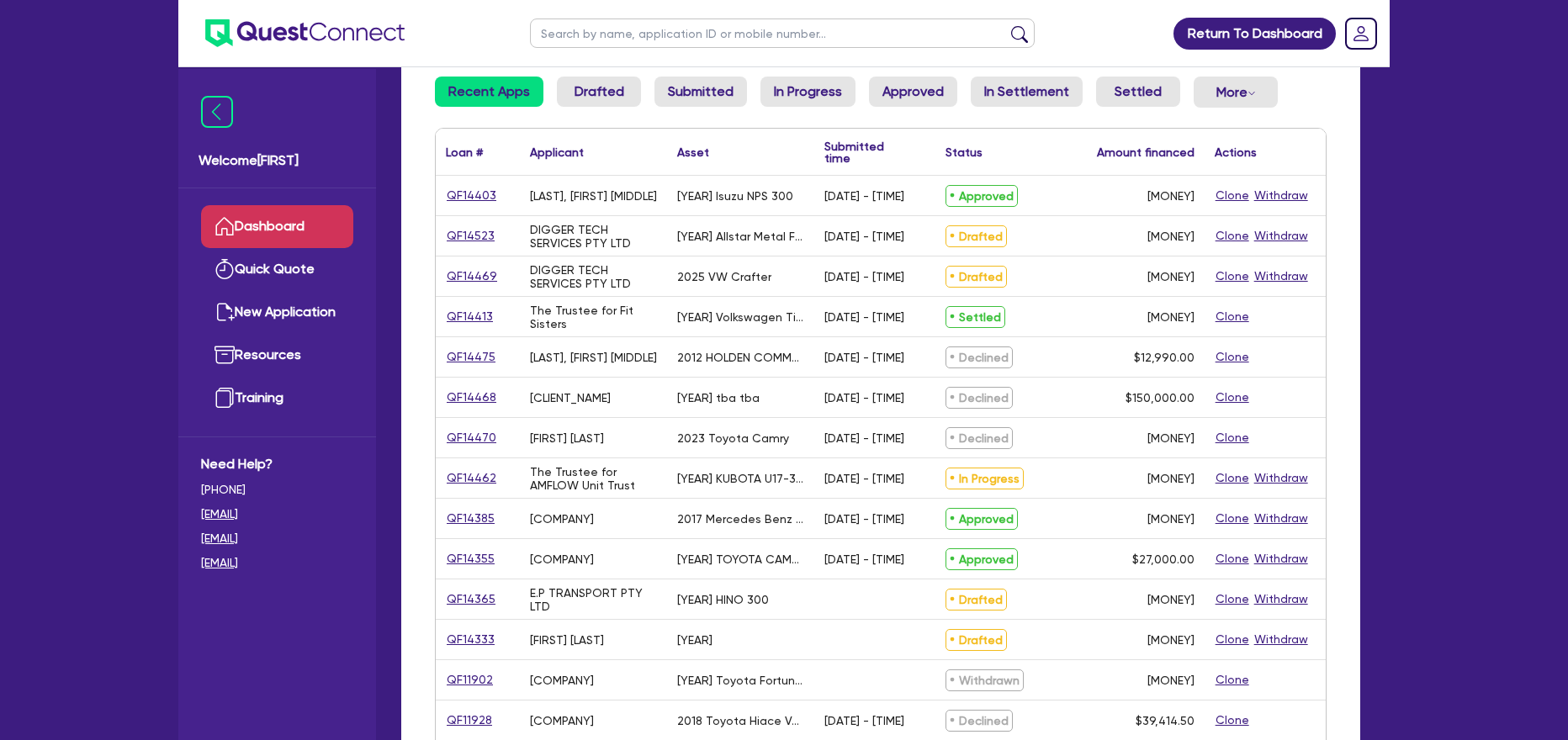 scroll, scrollTop: 206, scrollLeft: 0, axis: vertical 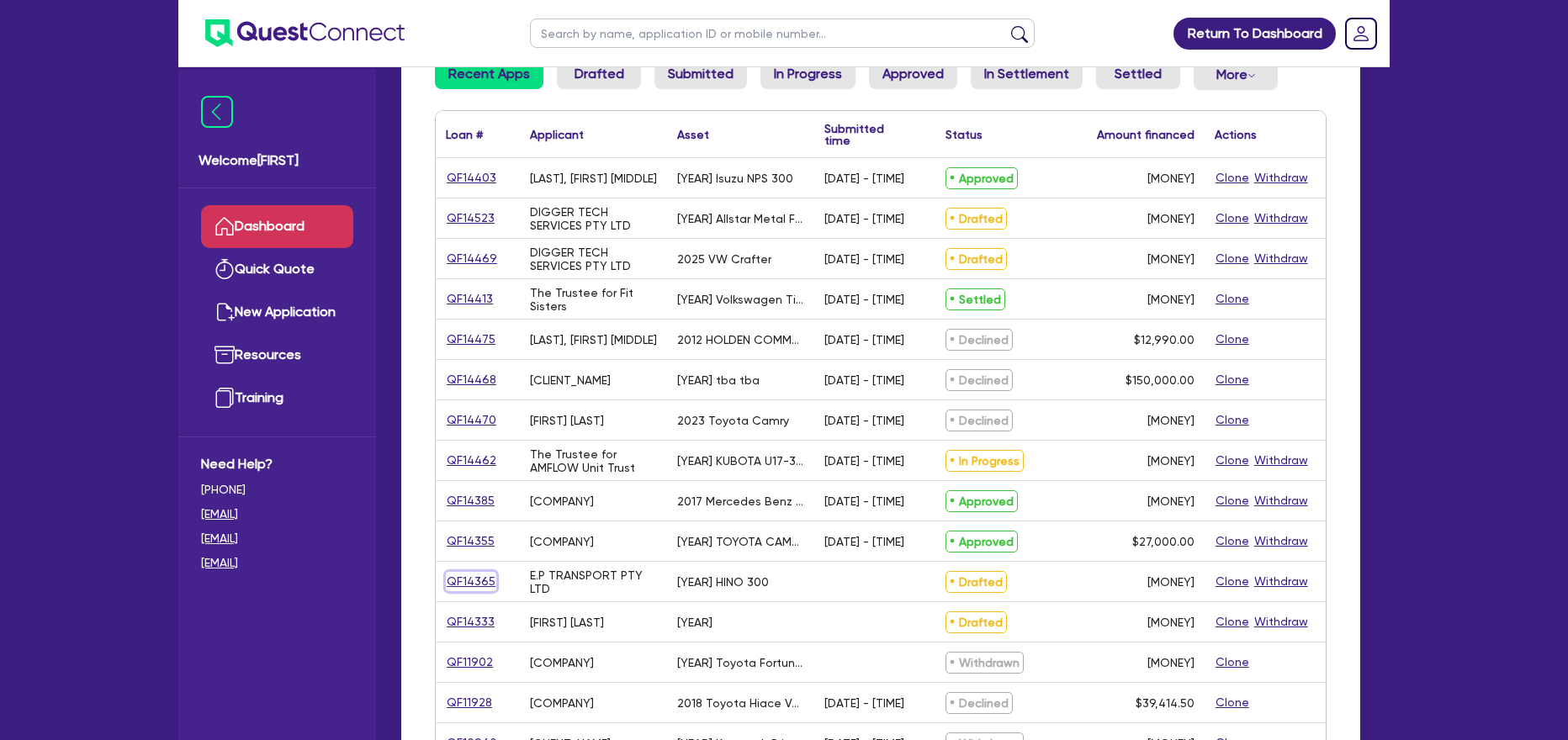 click on "QF14365" at bounding box center (471, 581) 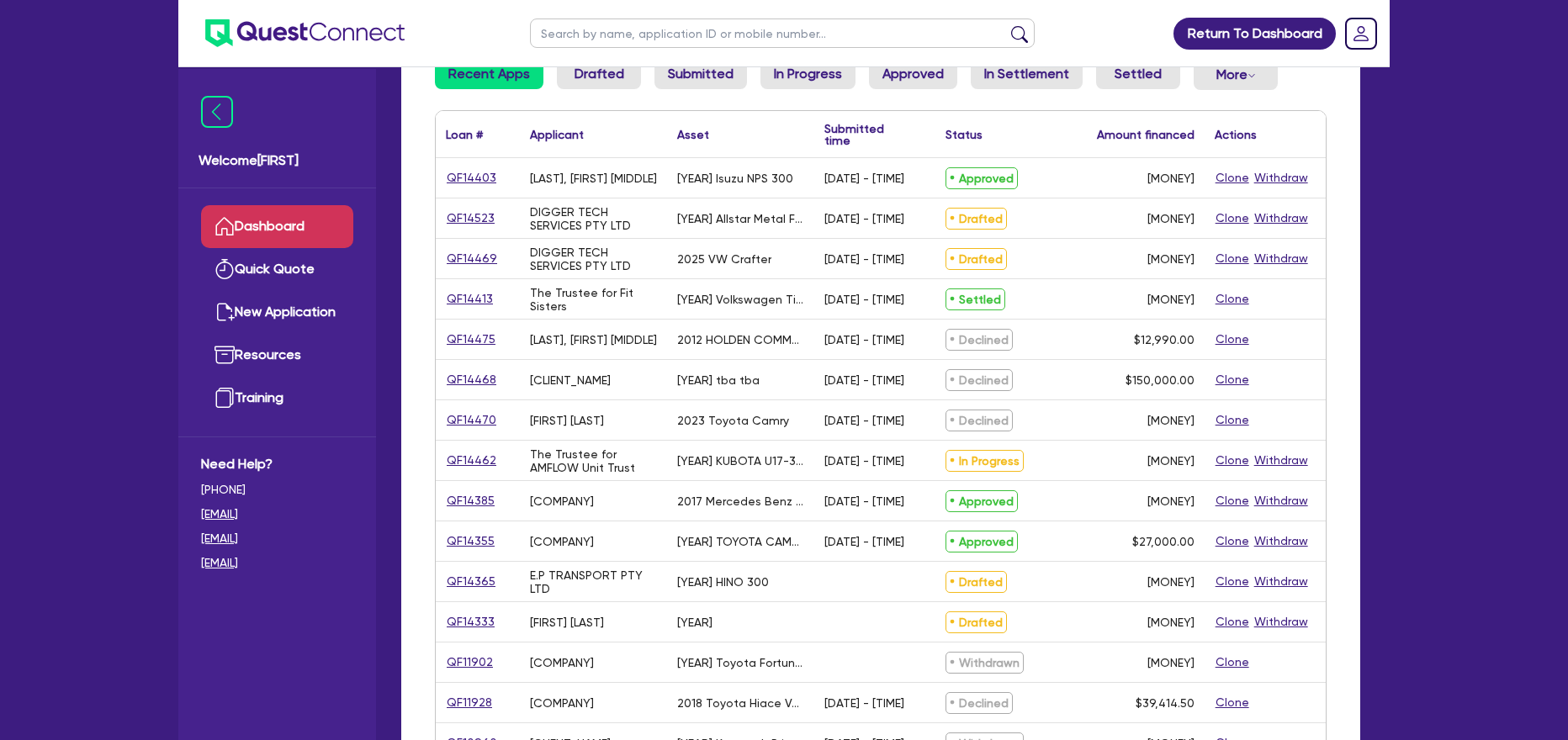 scroll, scrollTop: 0, scrollLeft: 0, axis: both 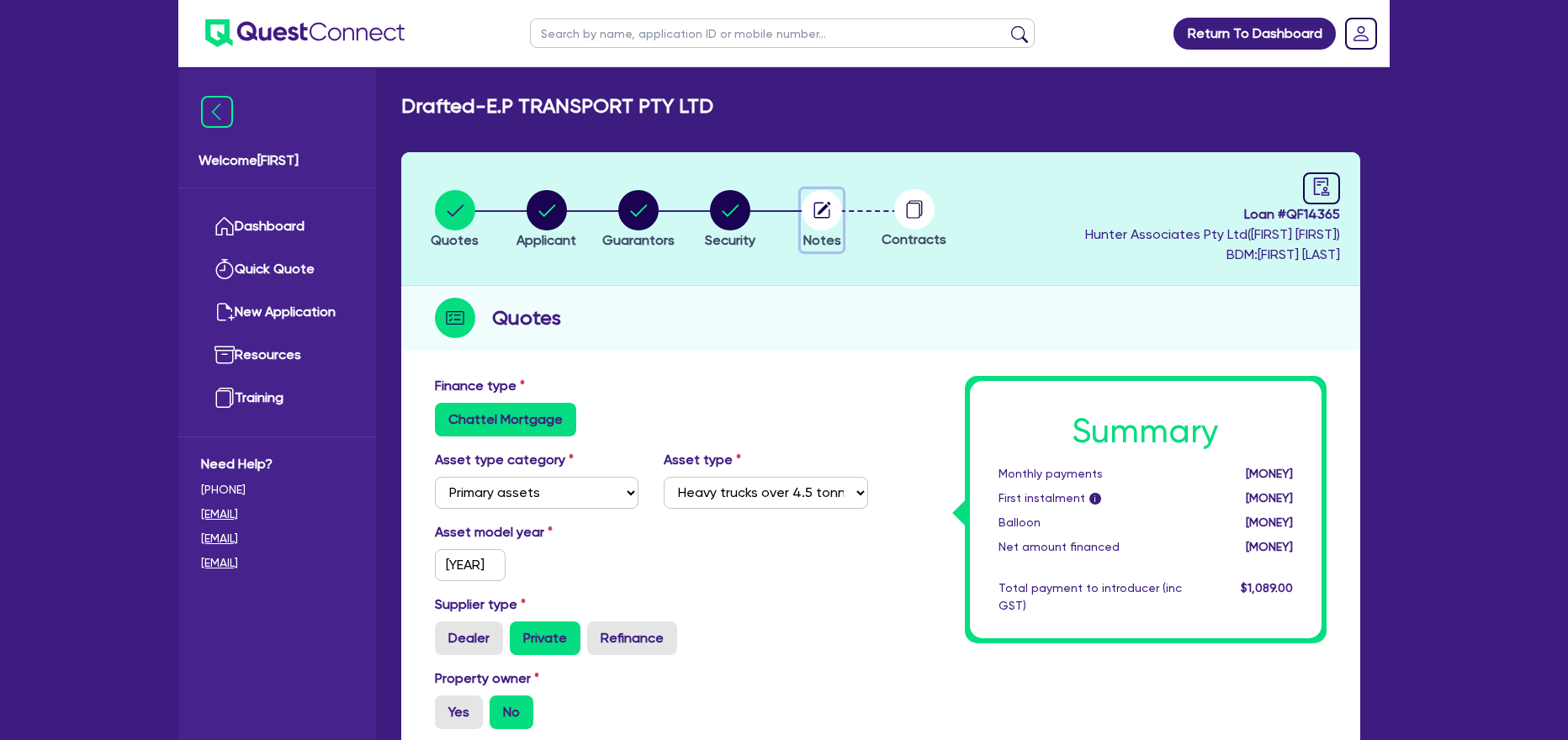 click at bounding box center [822, 210] 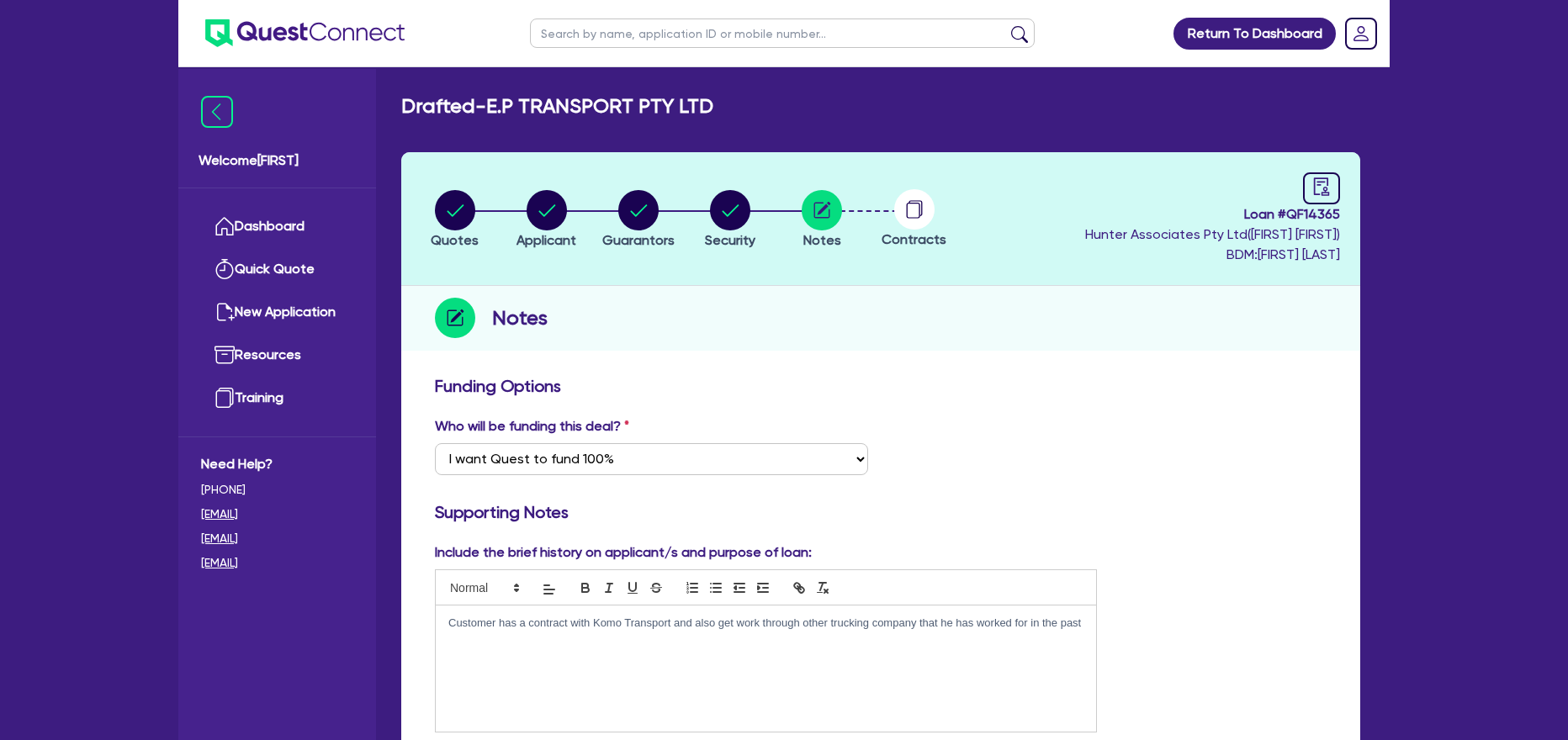 click at bounding box center (914, 209) 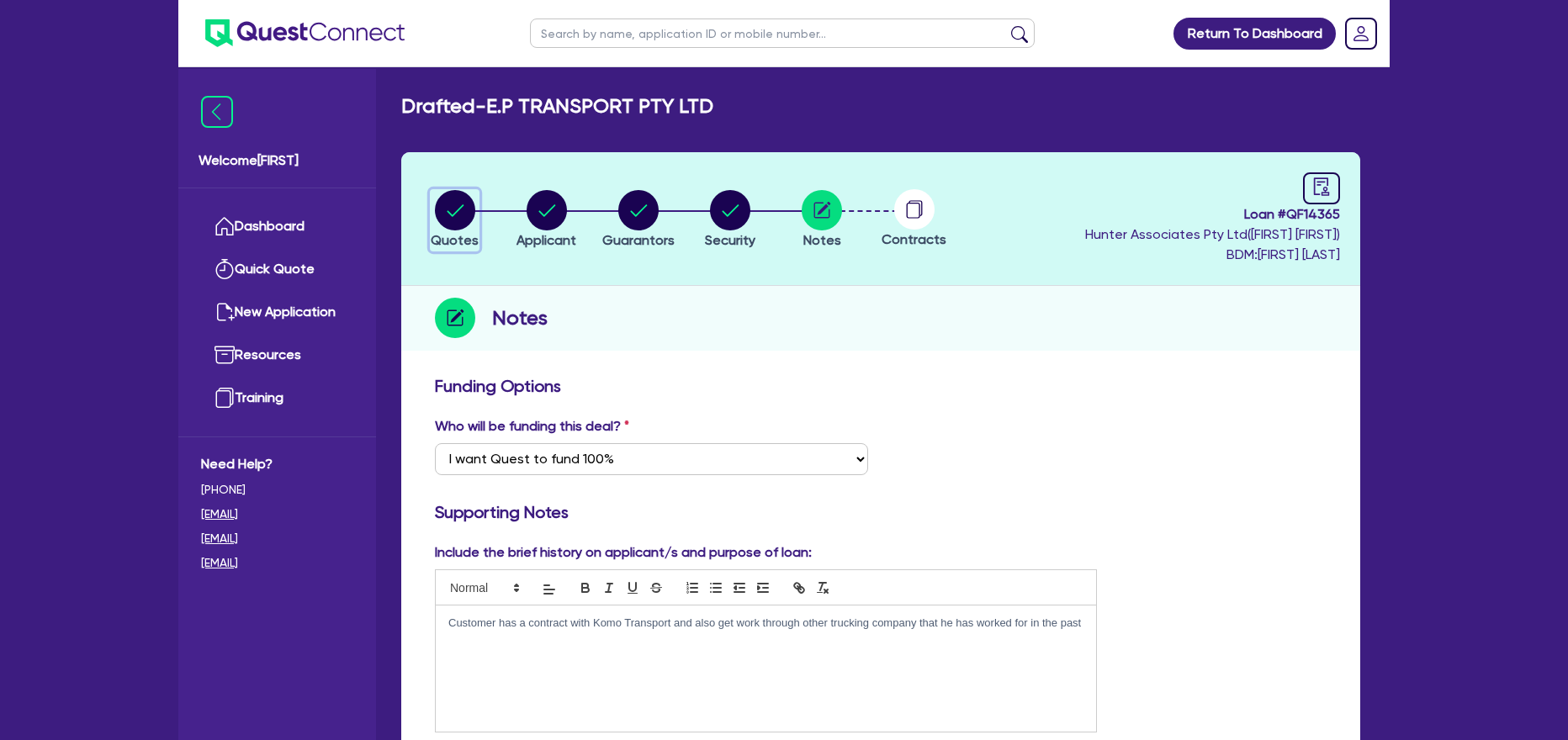 click at bounding box center [455, 210] 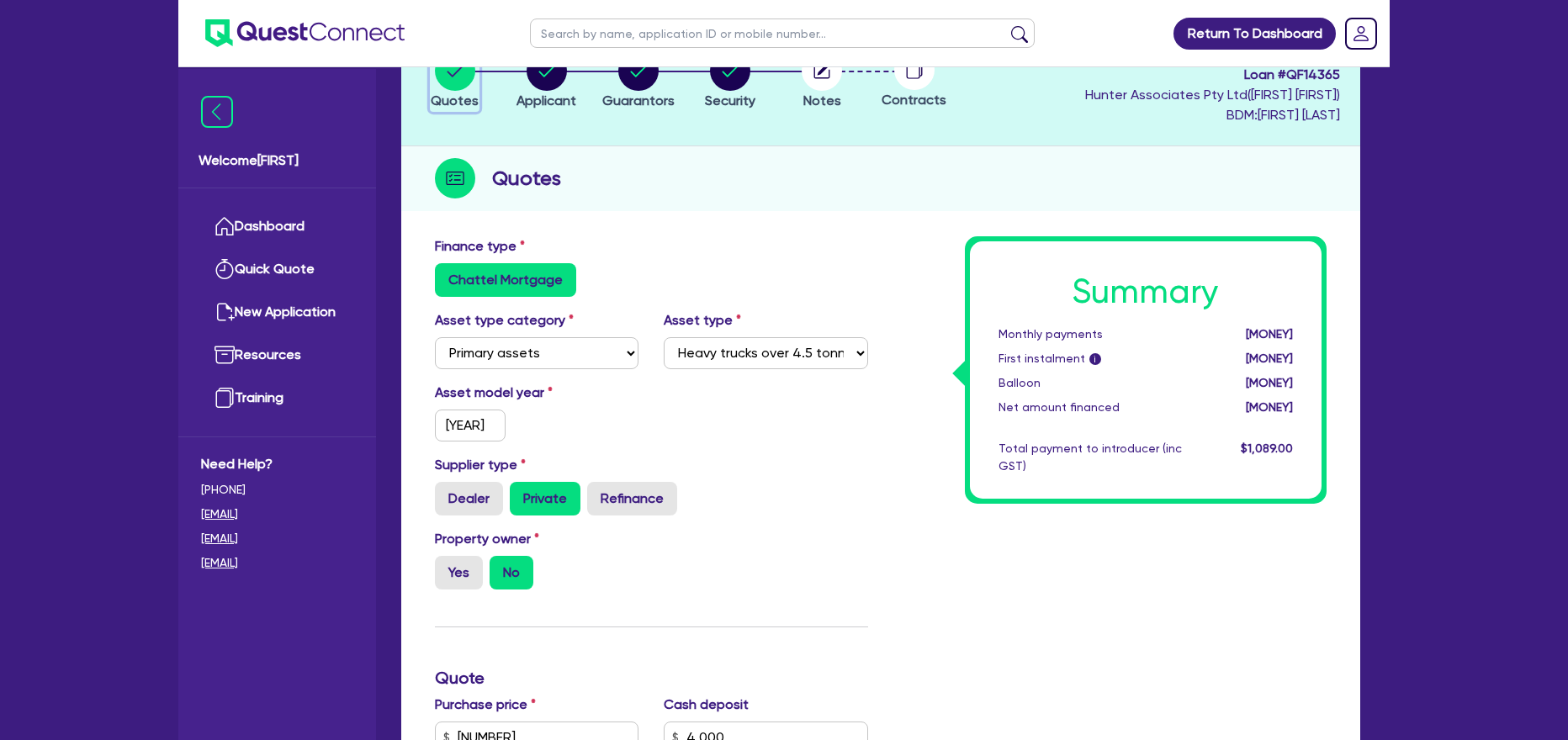 scroll, scrollTop: 118, scrollLeft: 0, axis: vertical 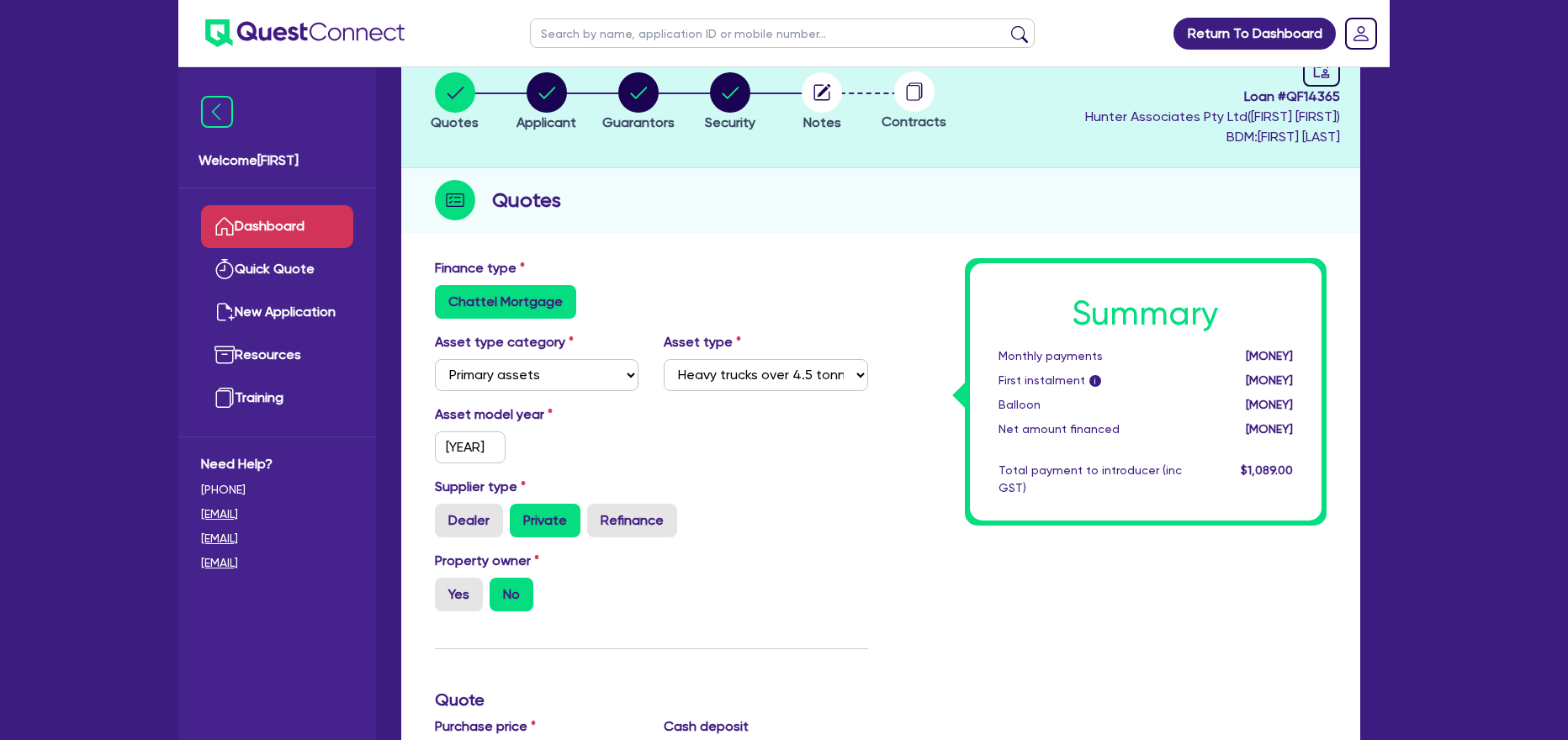 click on "Dashboard" at bounding box center [277, 226] 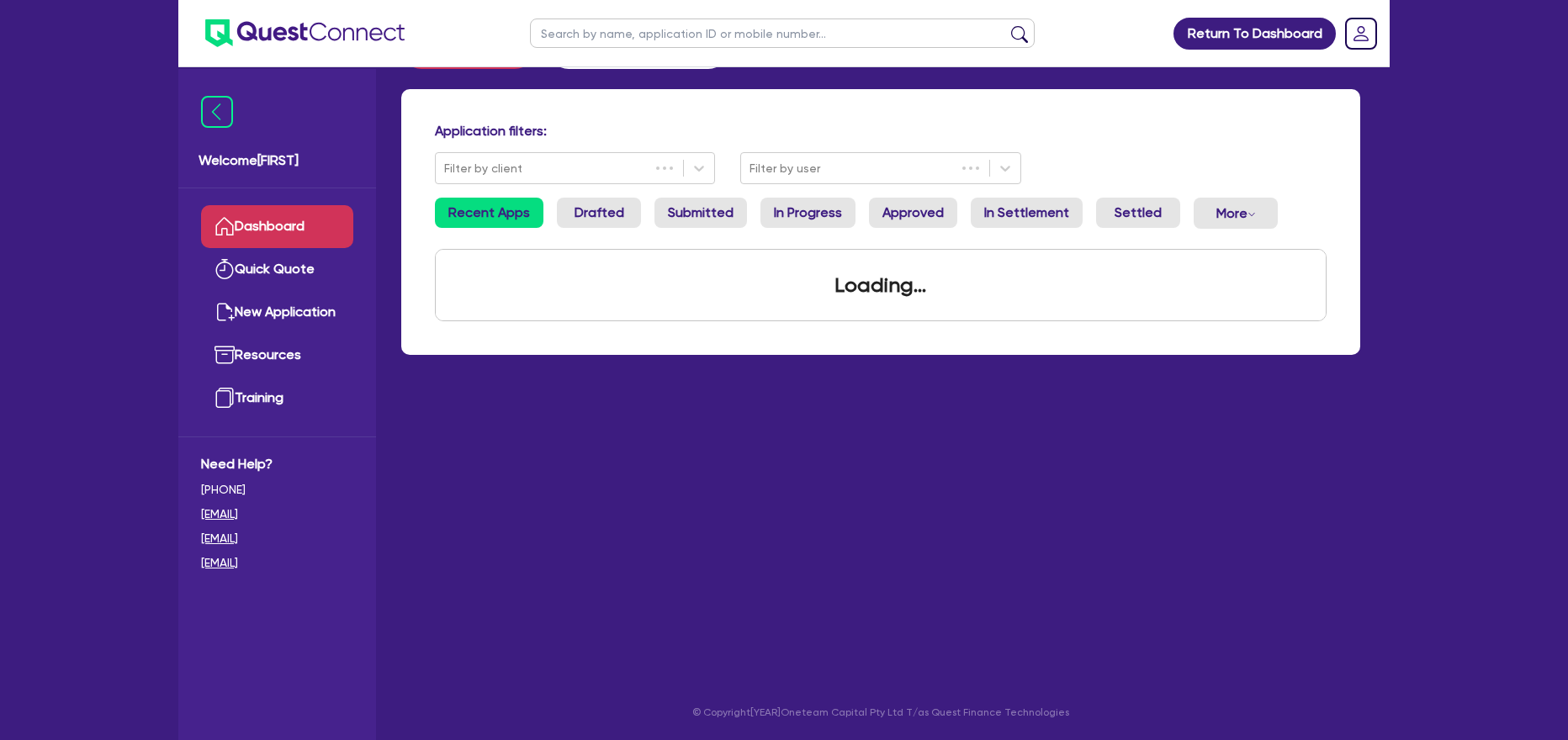 scroll, scrollTop: 0, scrollLeft: 0, axis: both 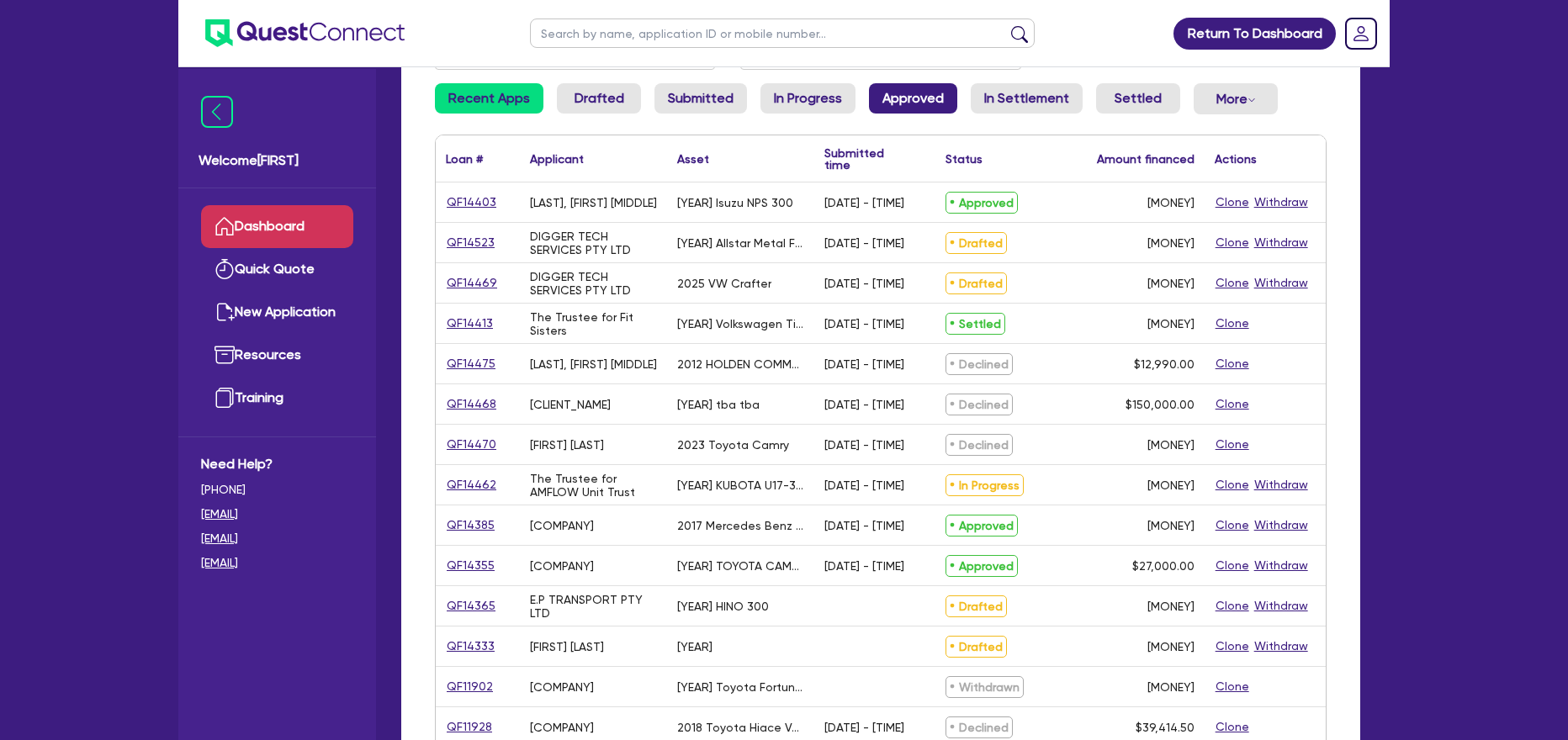click on "Approved" at bounding box center (913, 98) 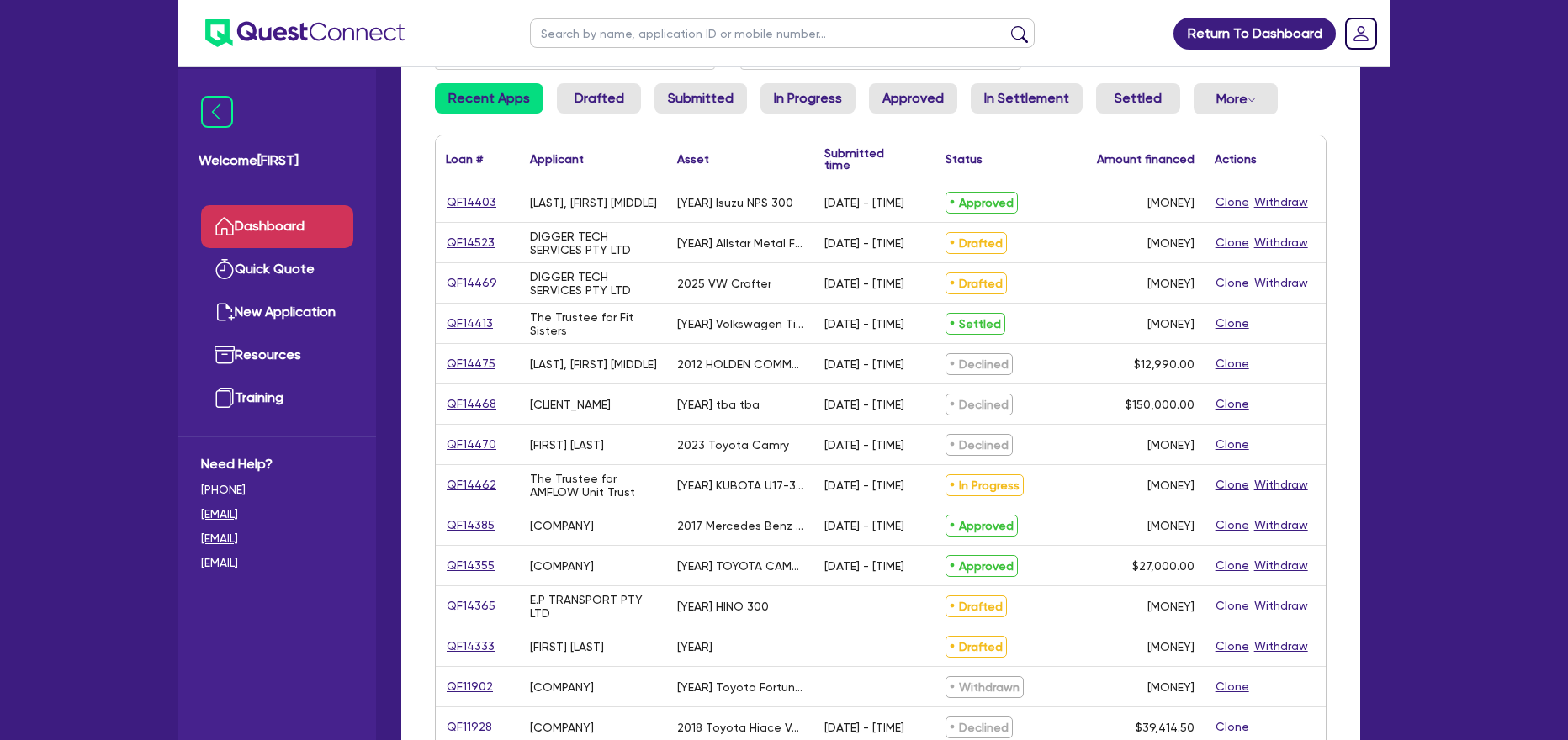 scroll, scrollTop: 67, scrollLeft: 0, axis: vertical 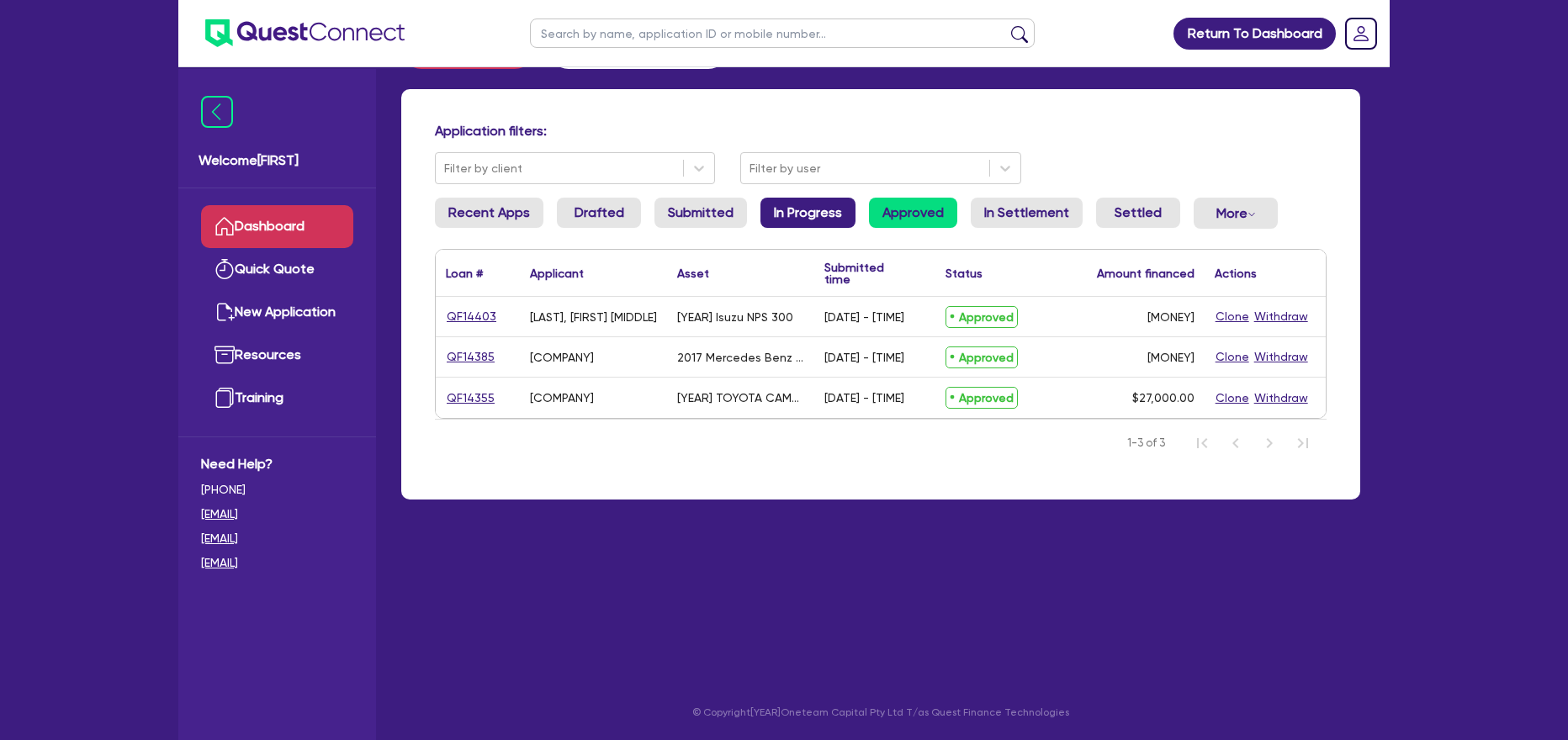 click on "In Progress" at bounding box center (808, 213) 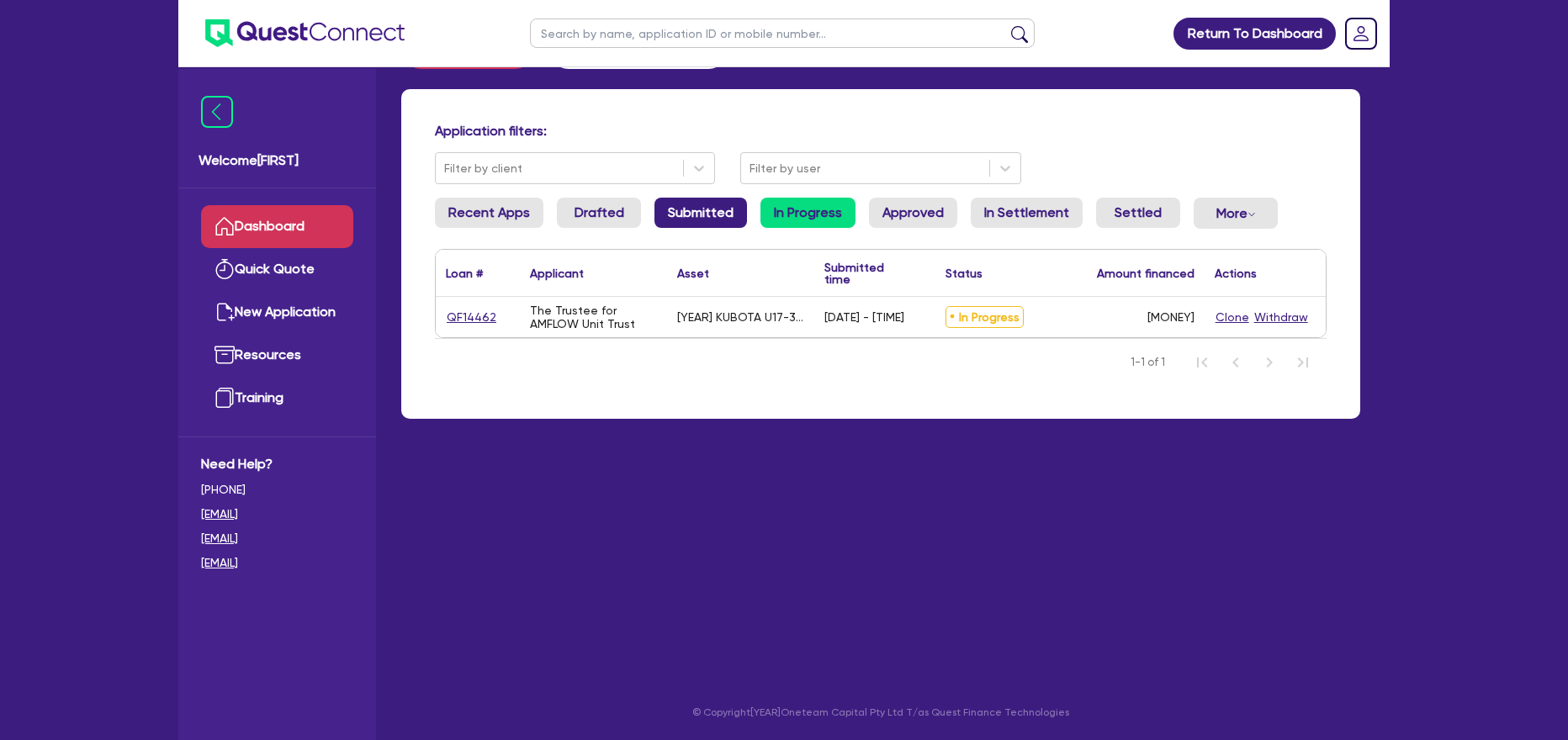 click on "Submitted" at bounding box center [701, 213] 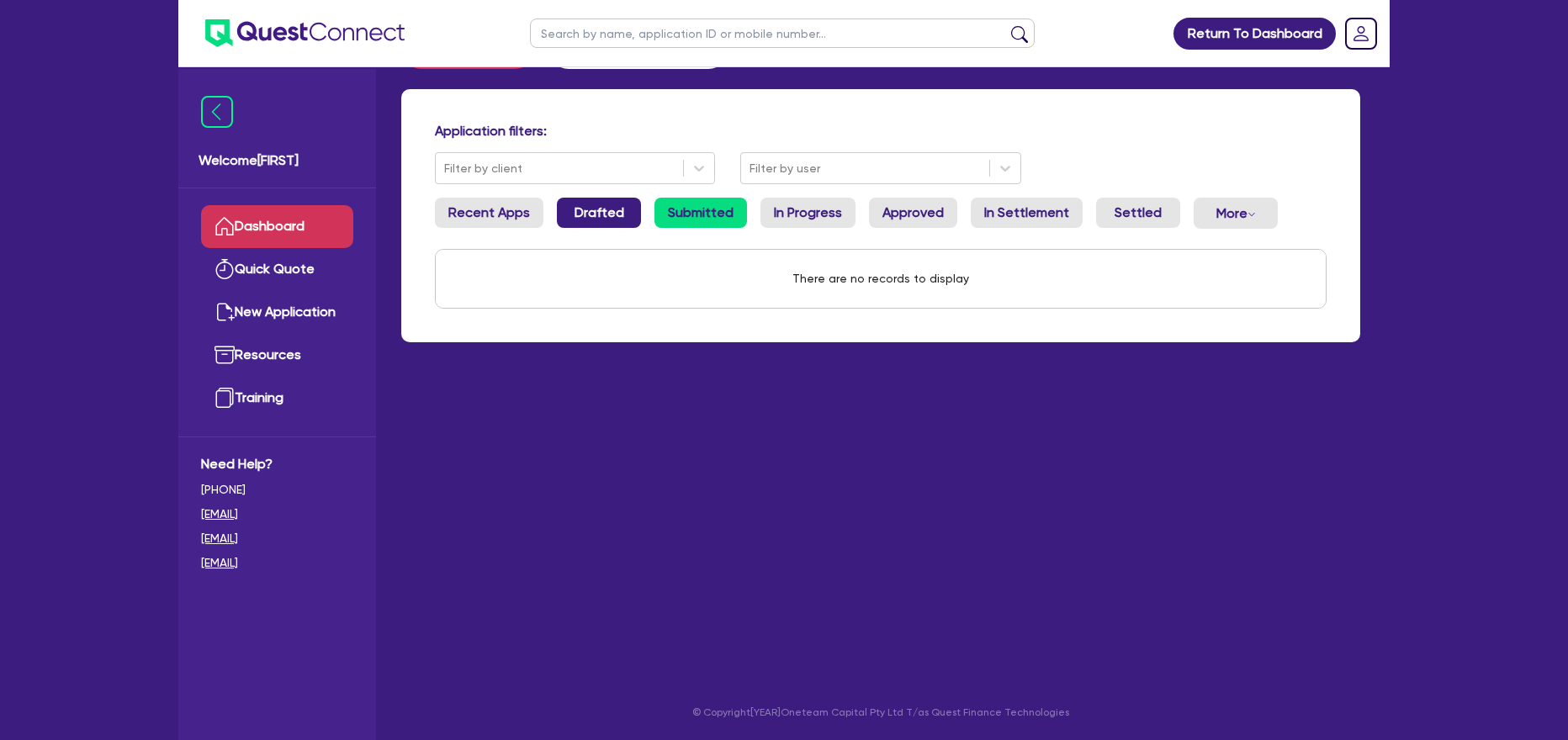 click on "Drafted" at bounding box center (599, 213) 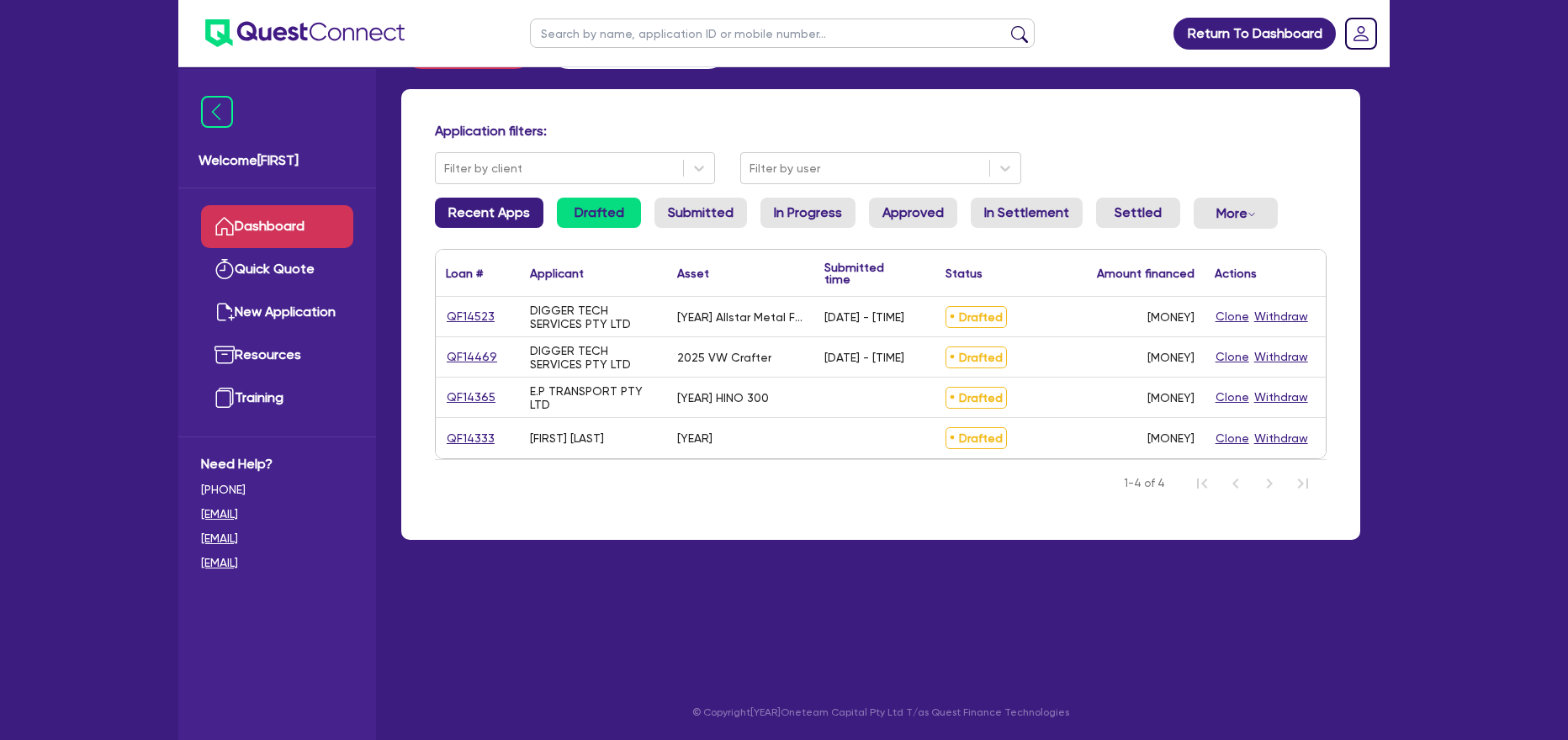 click on "Recent Apps" at bounding box center (489, 213) 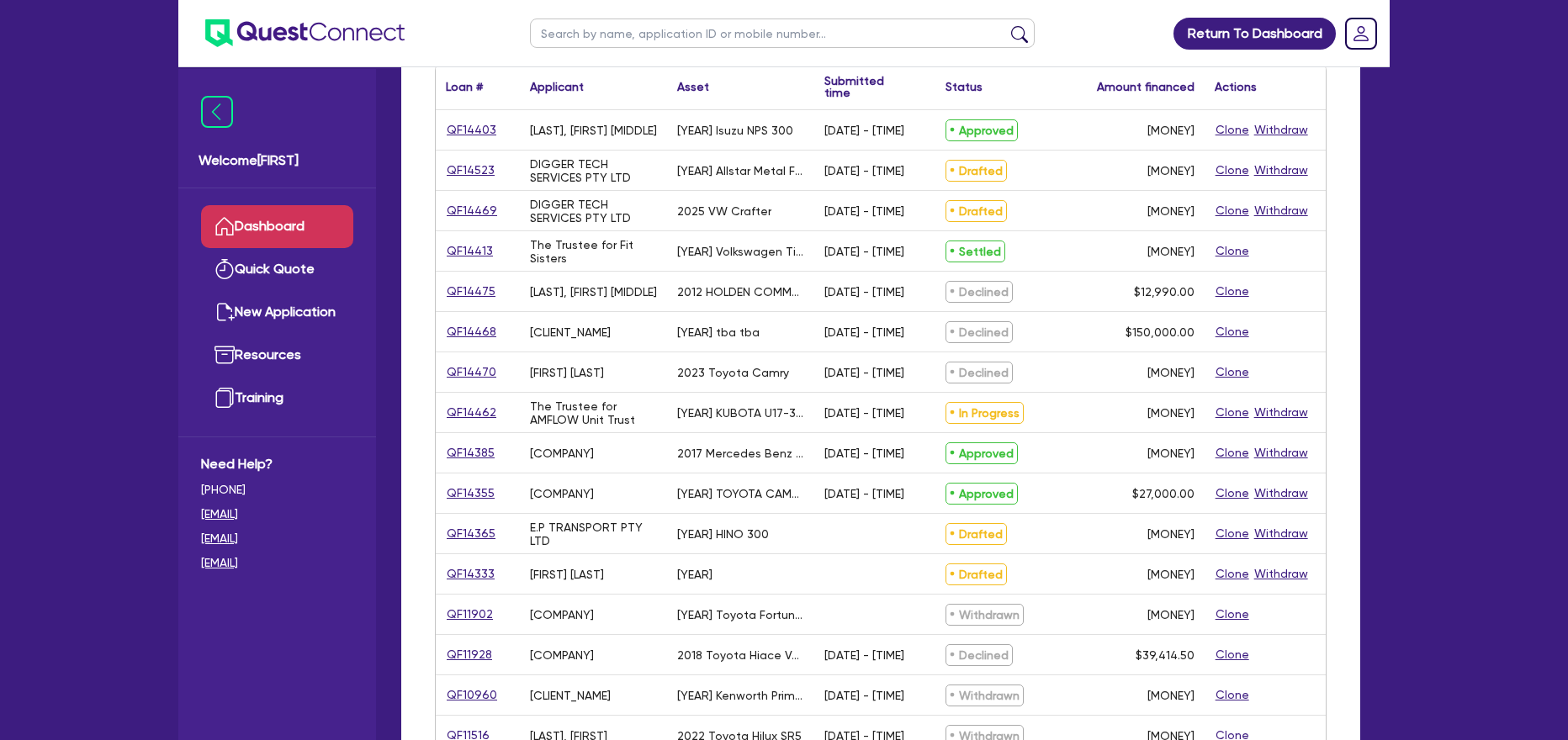 scroll, scrollTop: 262, scrollLeft: 0, axis: vertical 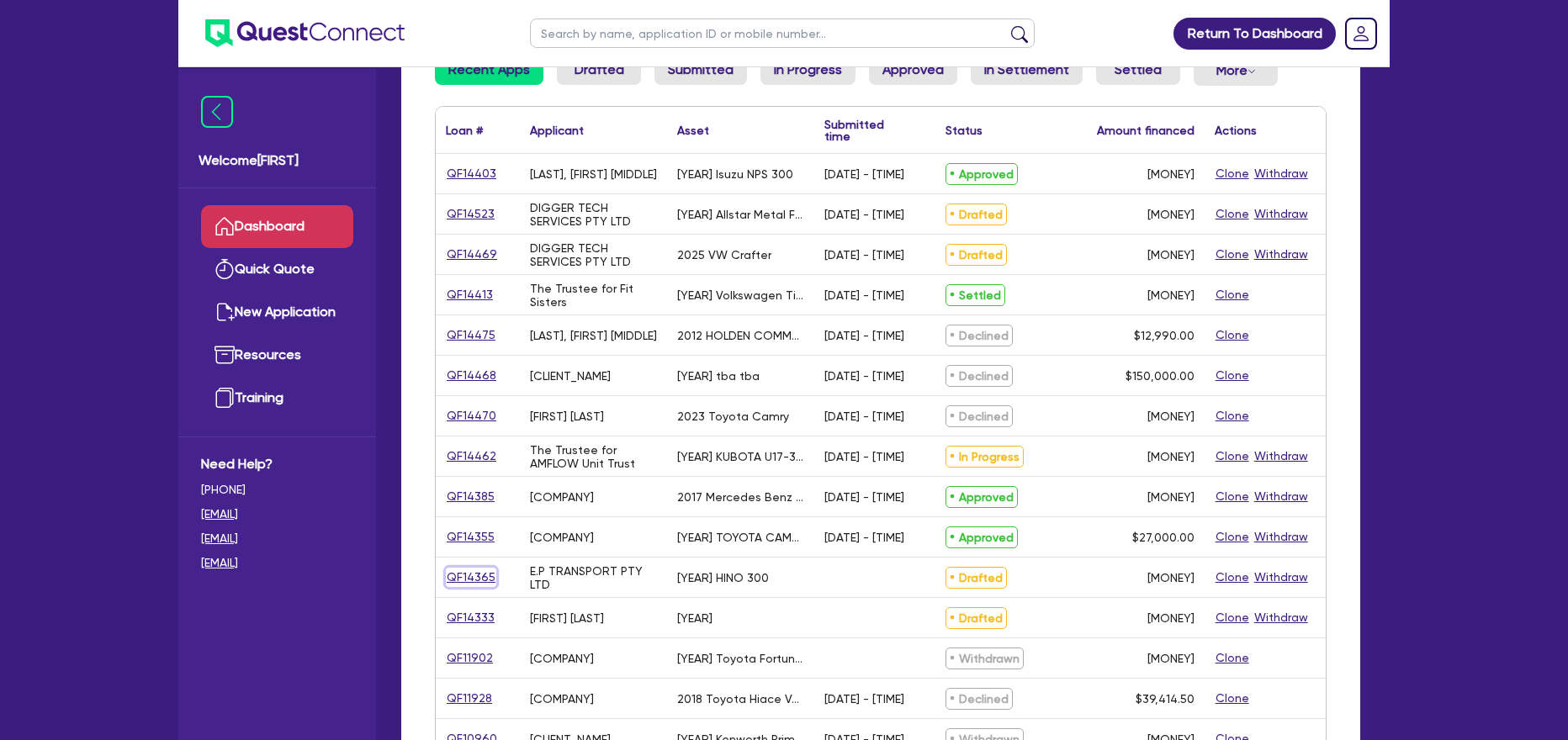 click on "QF14365" at bounding box center (471, 577) 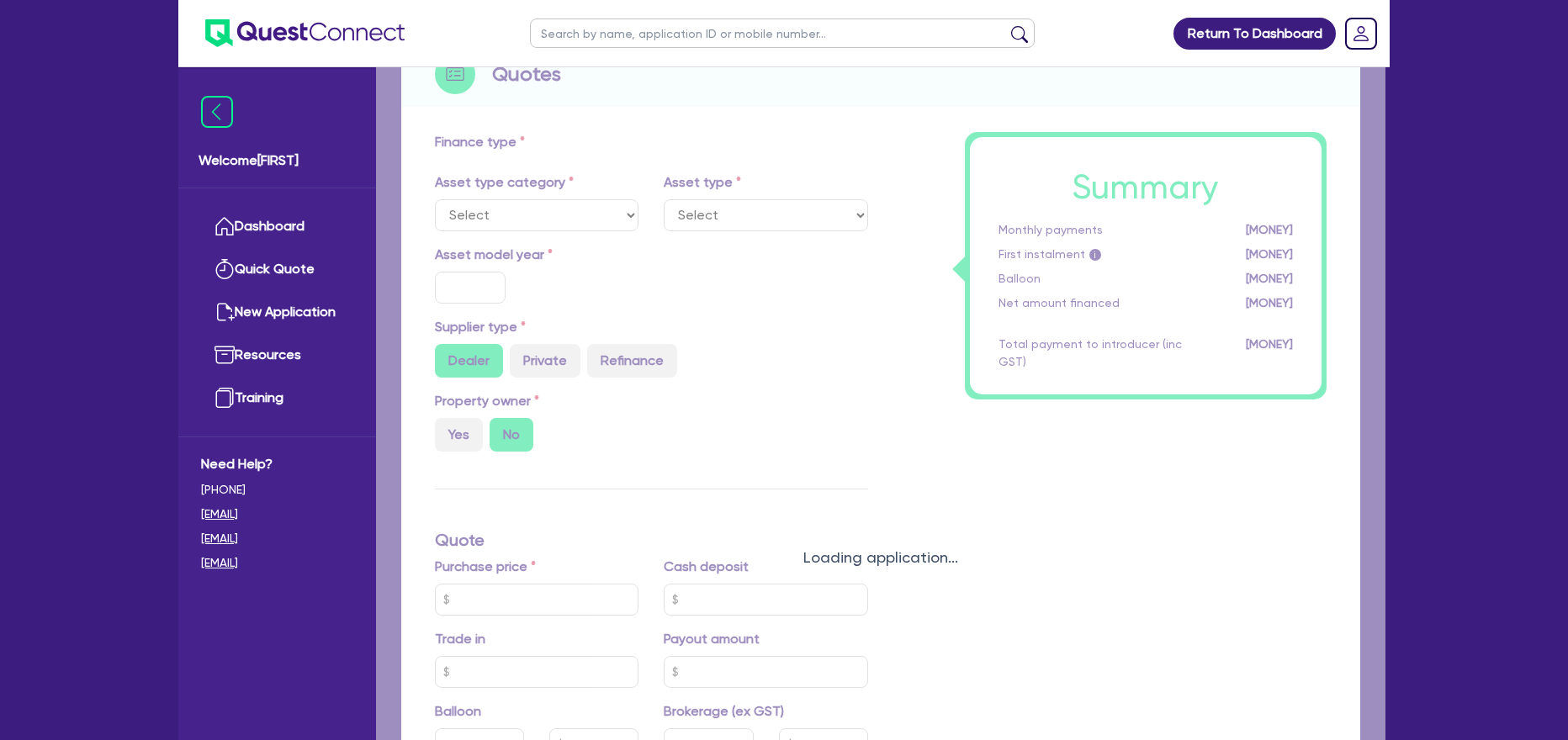 scroll, scrollTop: 0, scrollLeft: 0, axis: both 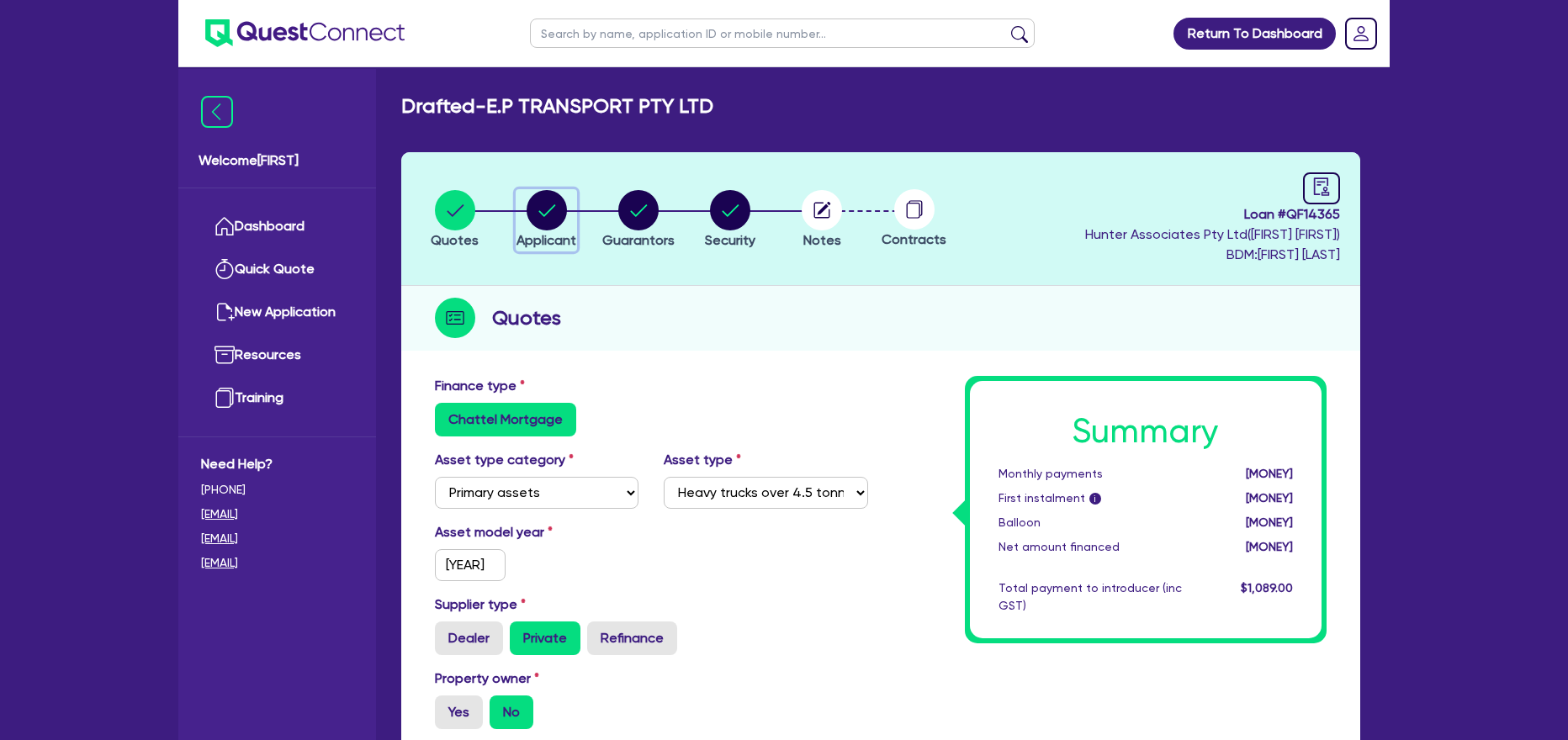 click at bounding box center [547, 210] 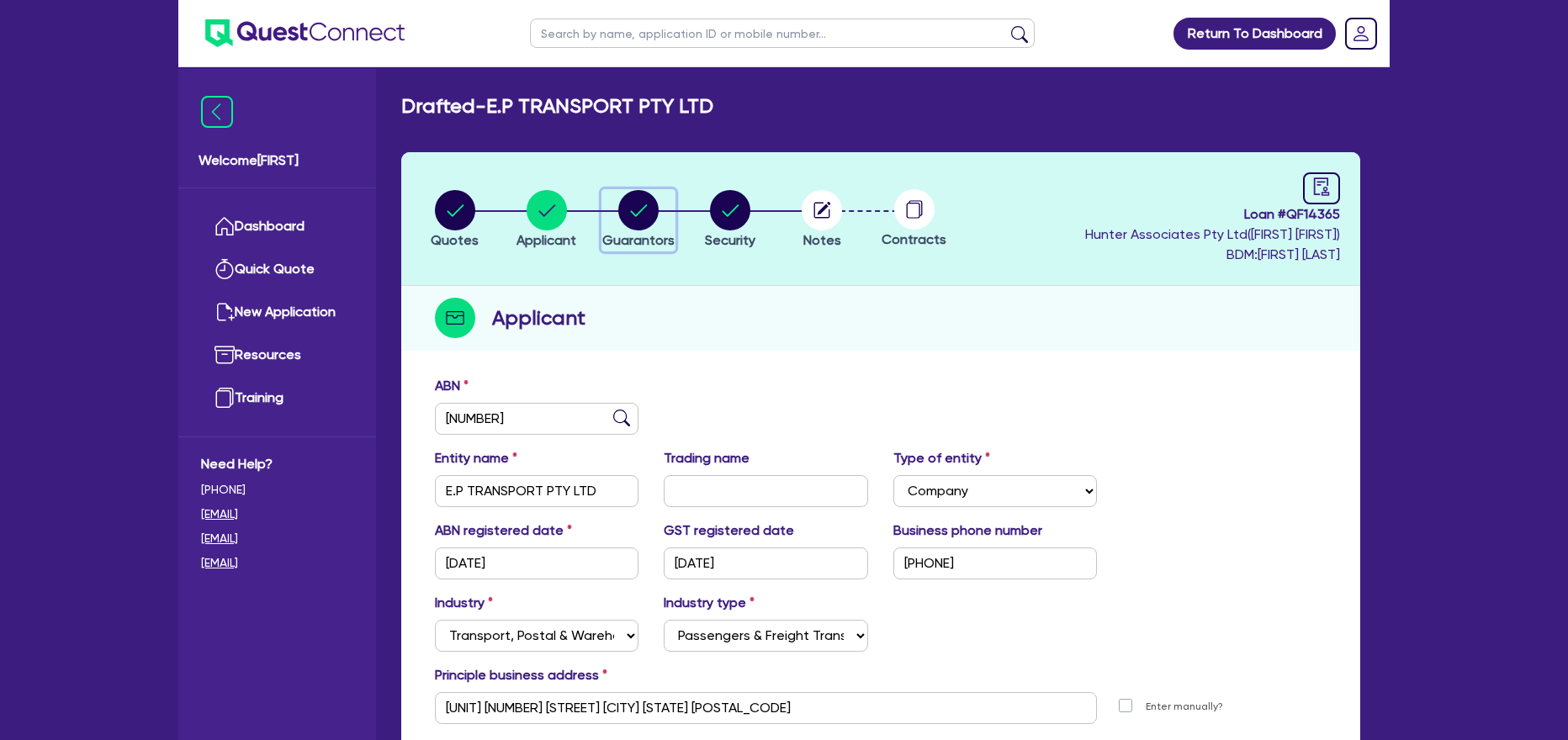 click at bounding box center [638, 210] 